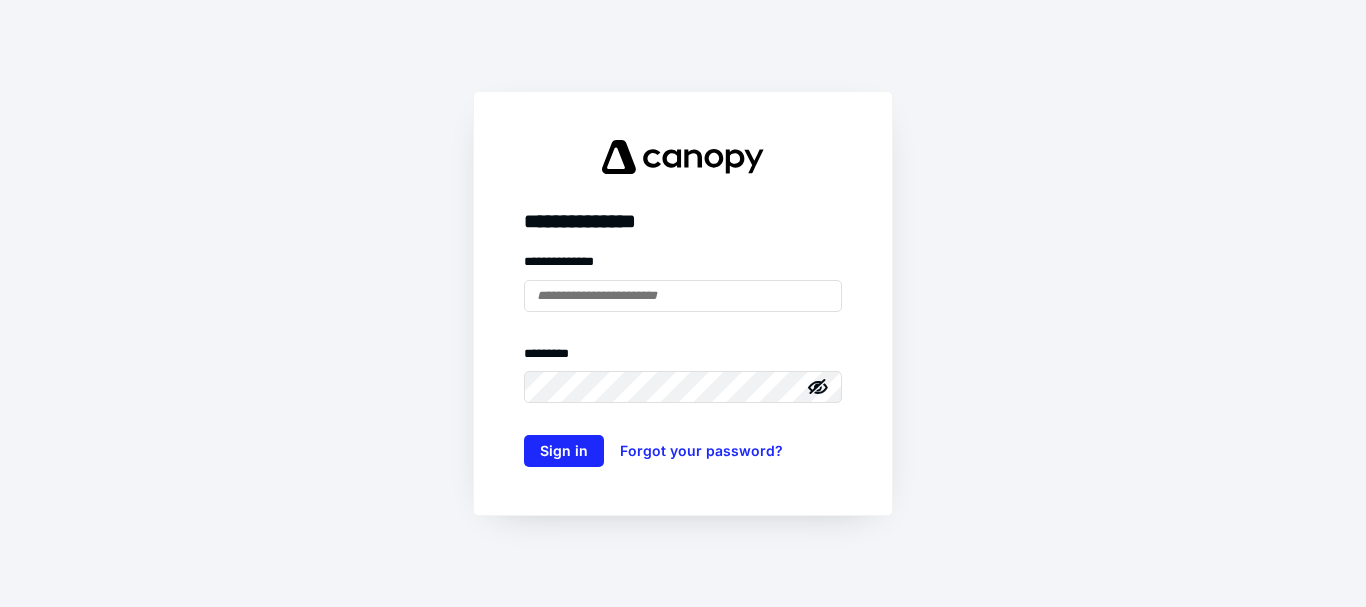 scroll, scrollTop: 0, scrollLeft: 0, axis: both 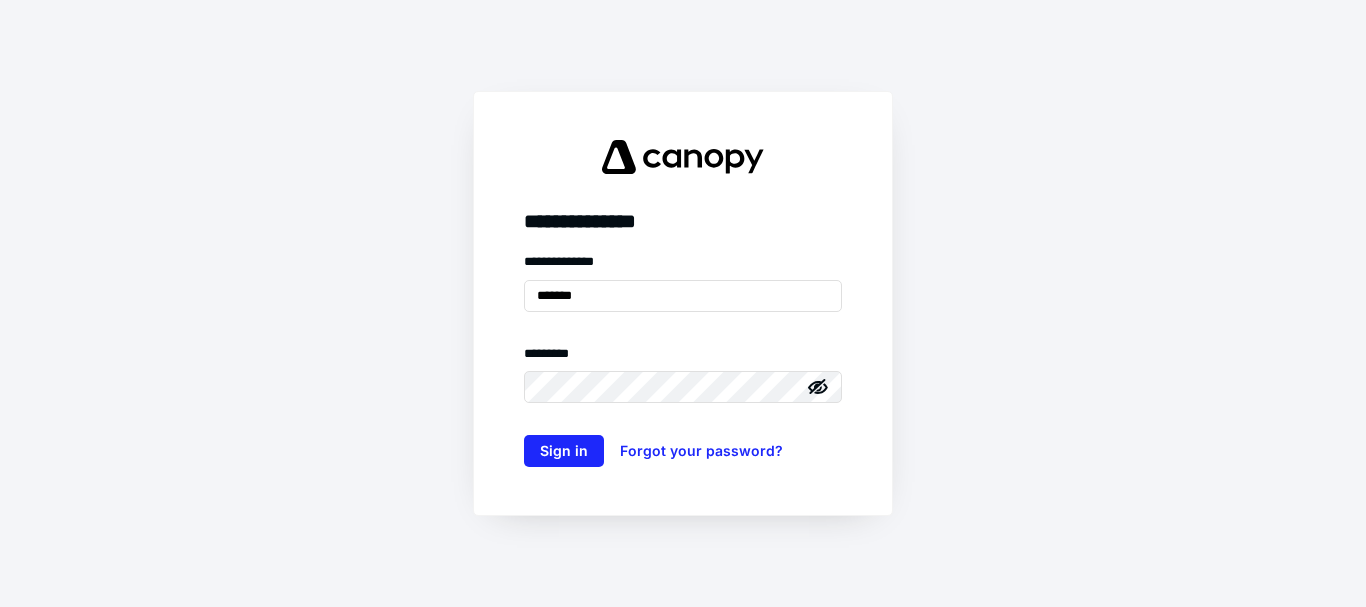 type on "**********" 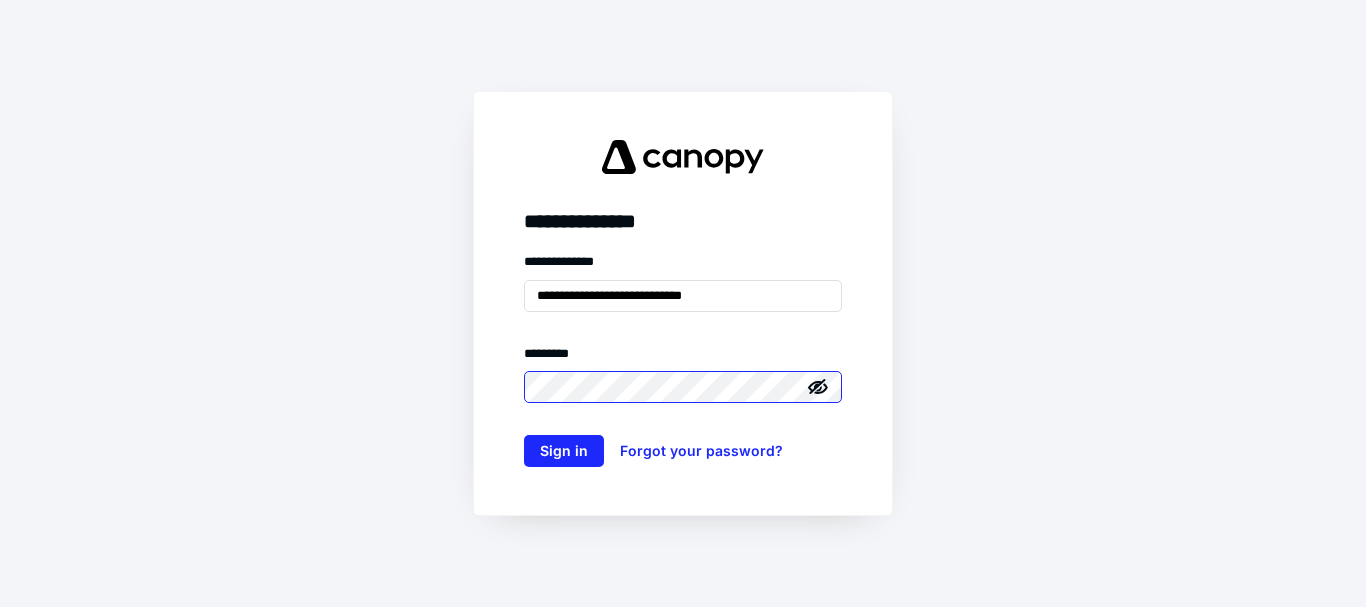 click on "Sign in" at bounding box center (564, 451) 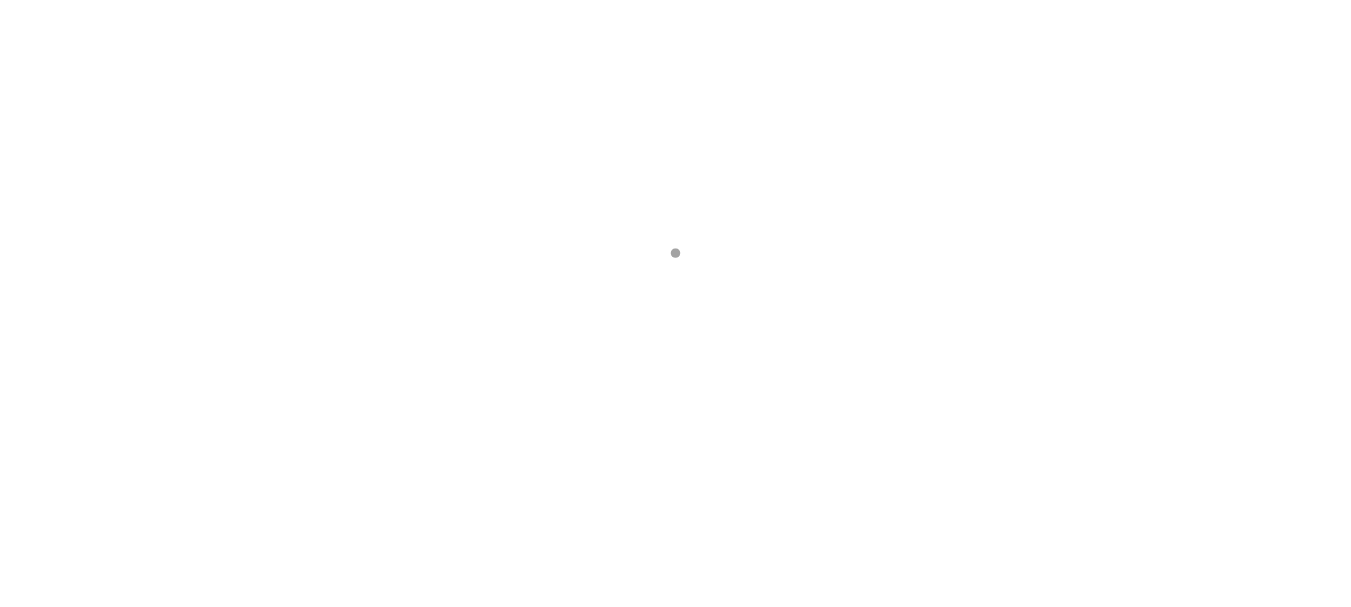 scroll, scrollTop: 0, scrollLeft: 0, axis: both 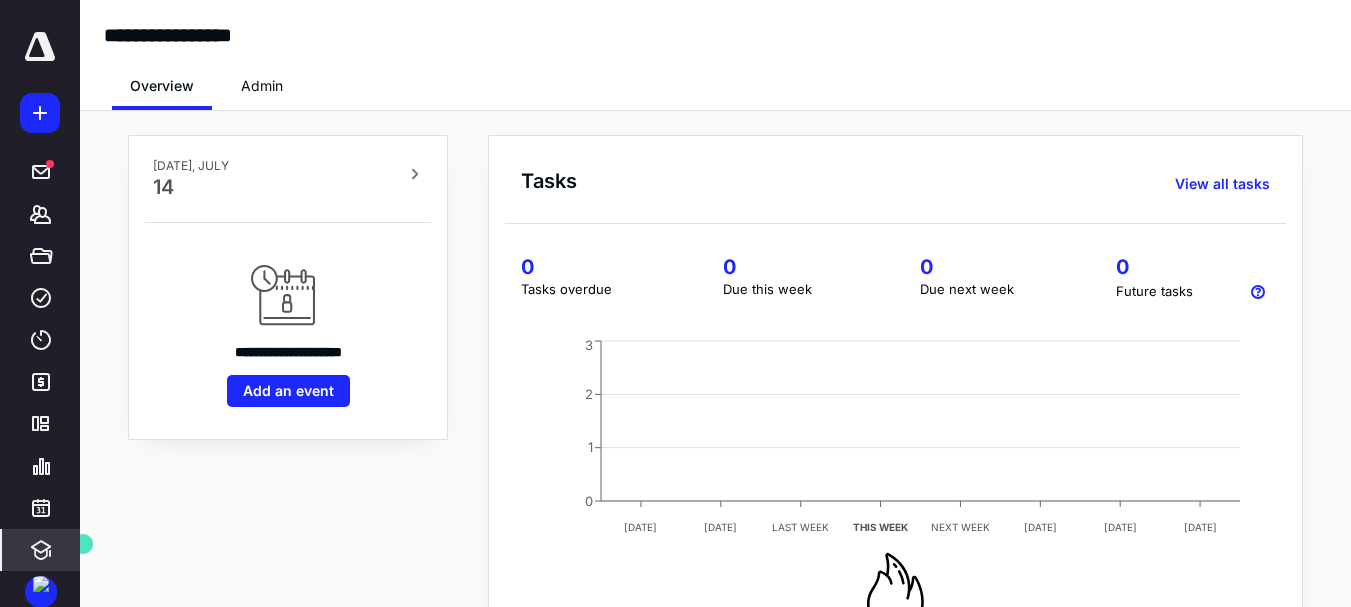 click 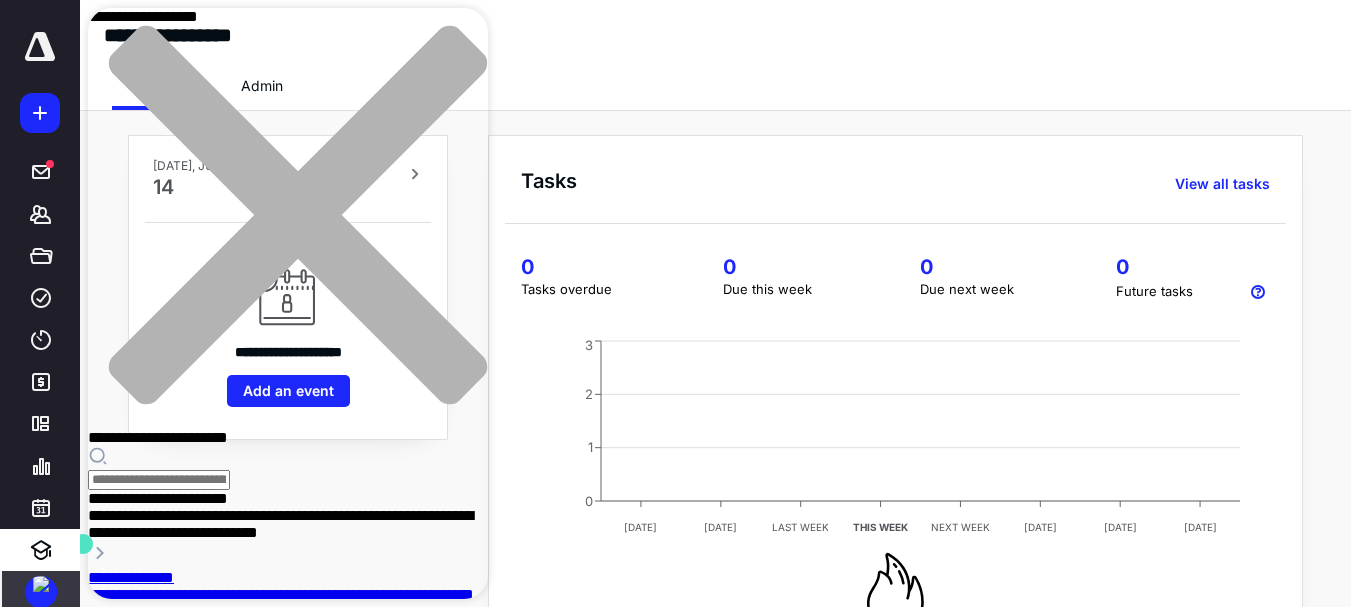 click at bounding box center [41, 584] 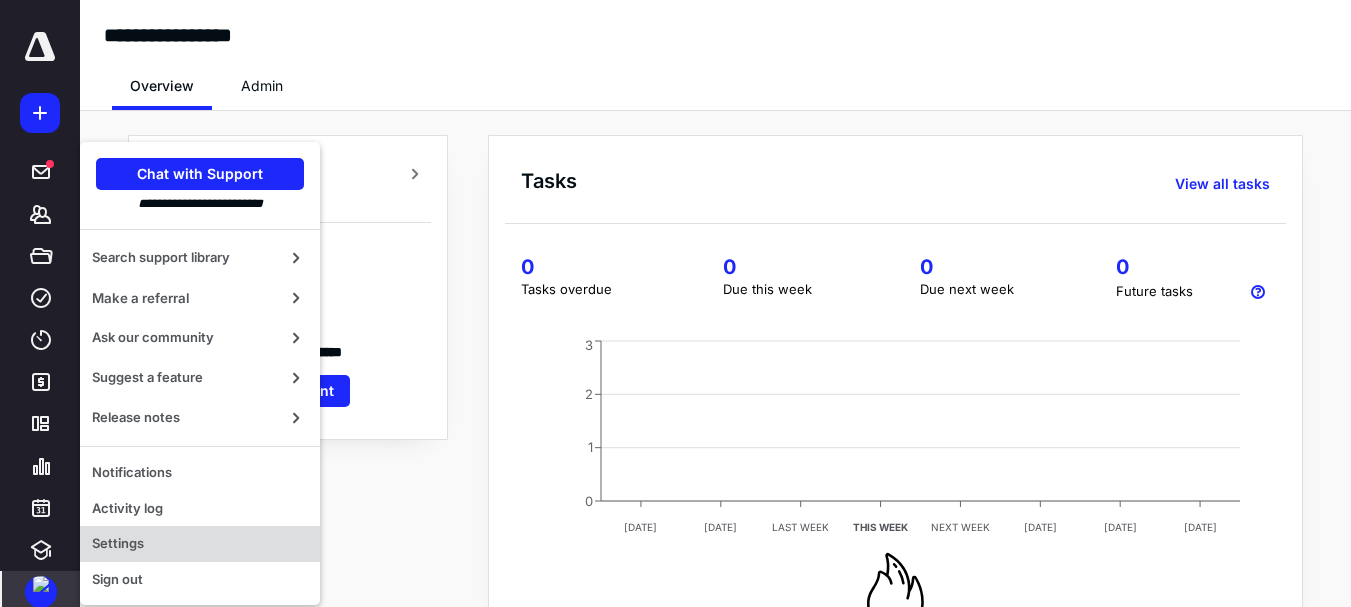 click on "Settings" at bounding box center [200, 544] 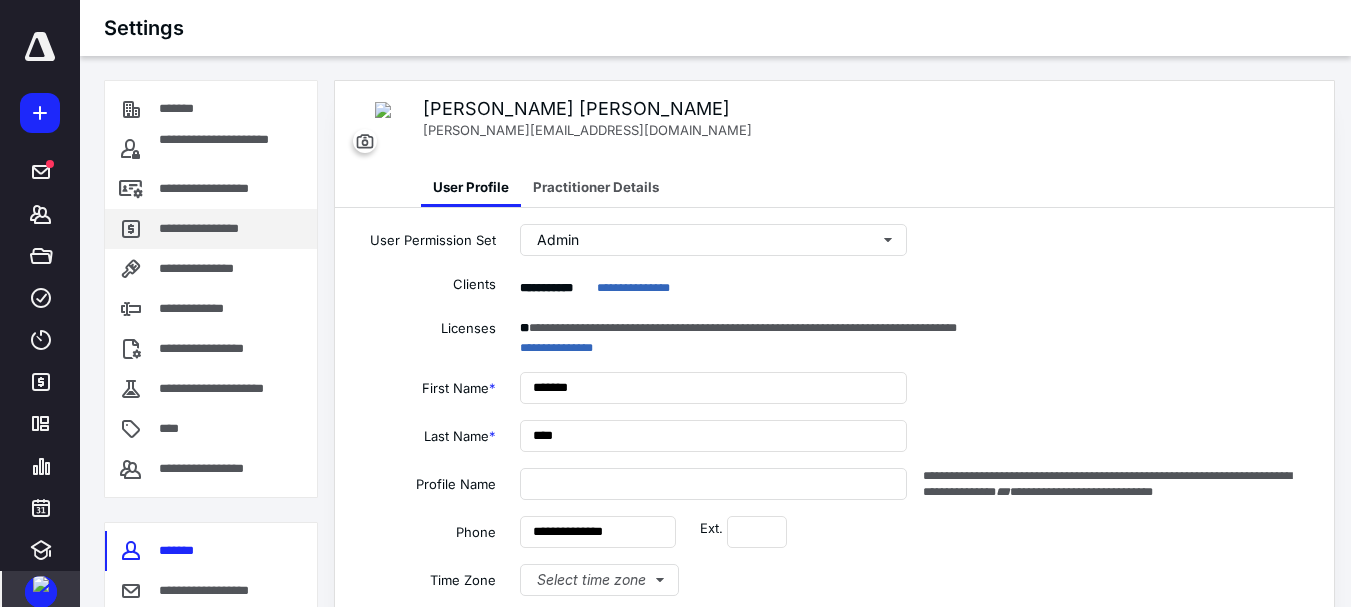 click on "**********" at bounding box center [204, 229] 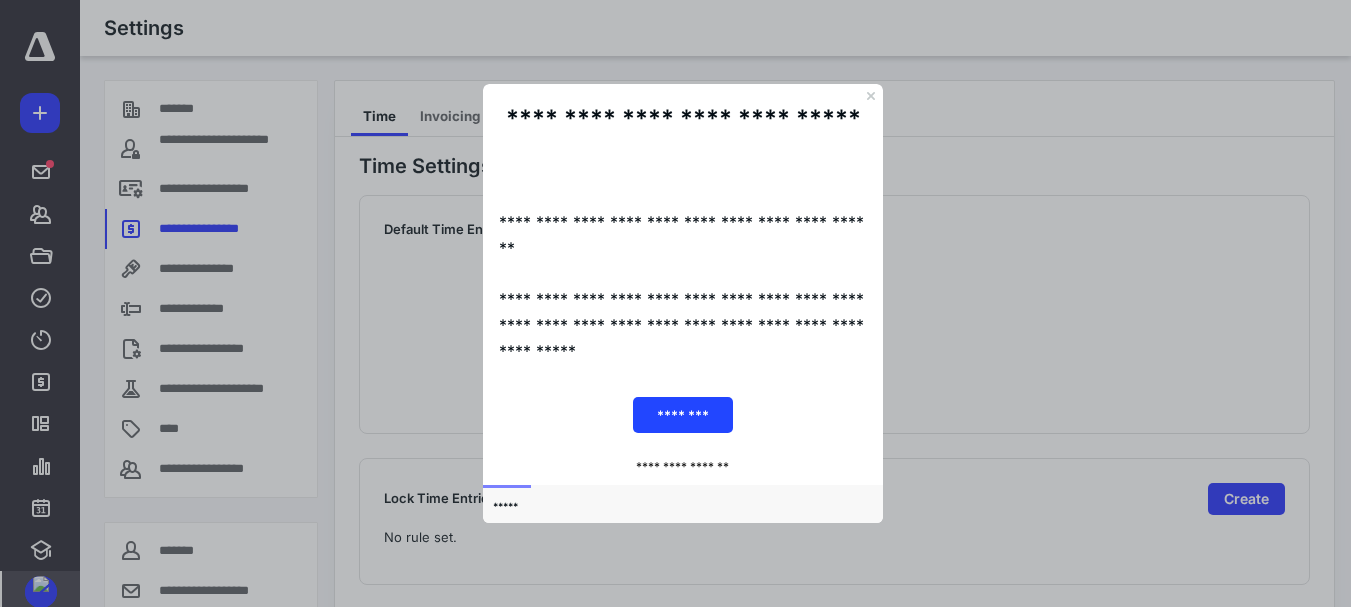 click on "********" at bounding box center (683, 414) 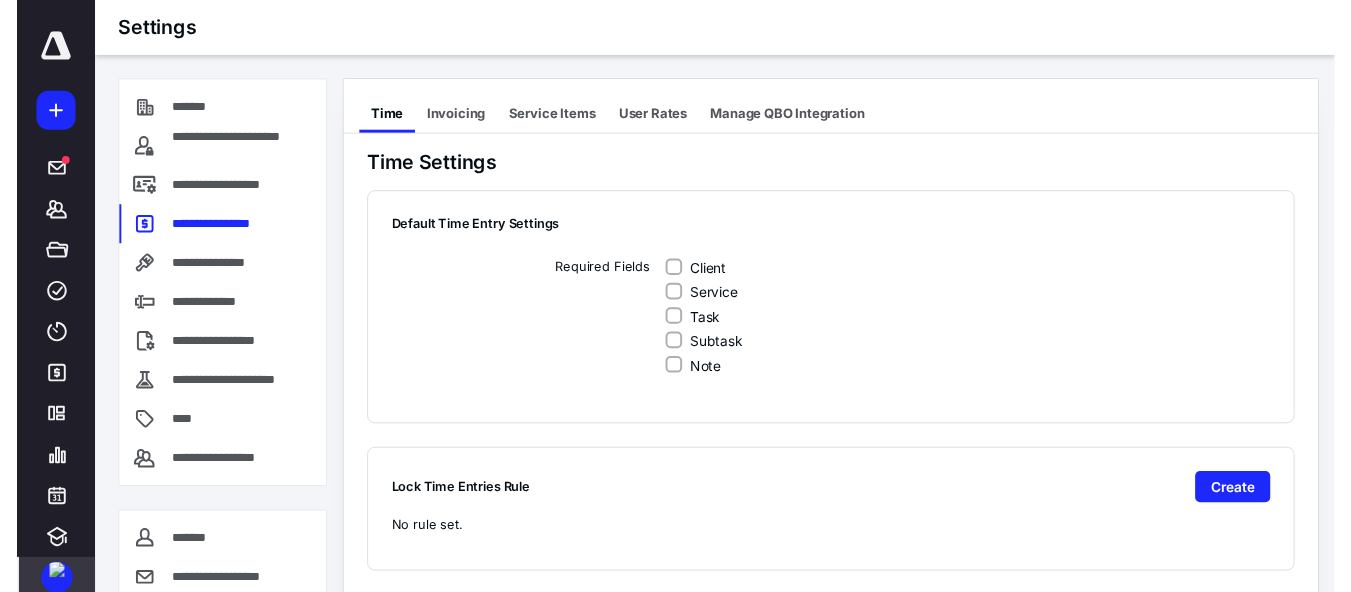 scroll, scrollTop: 117, scrollLeft: 0, axis: vertical 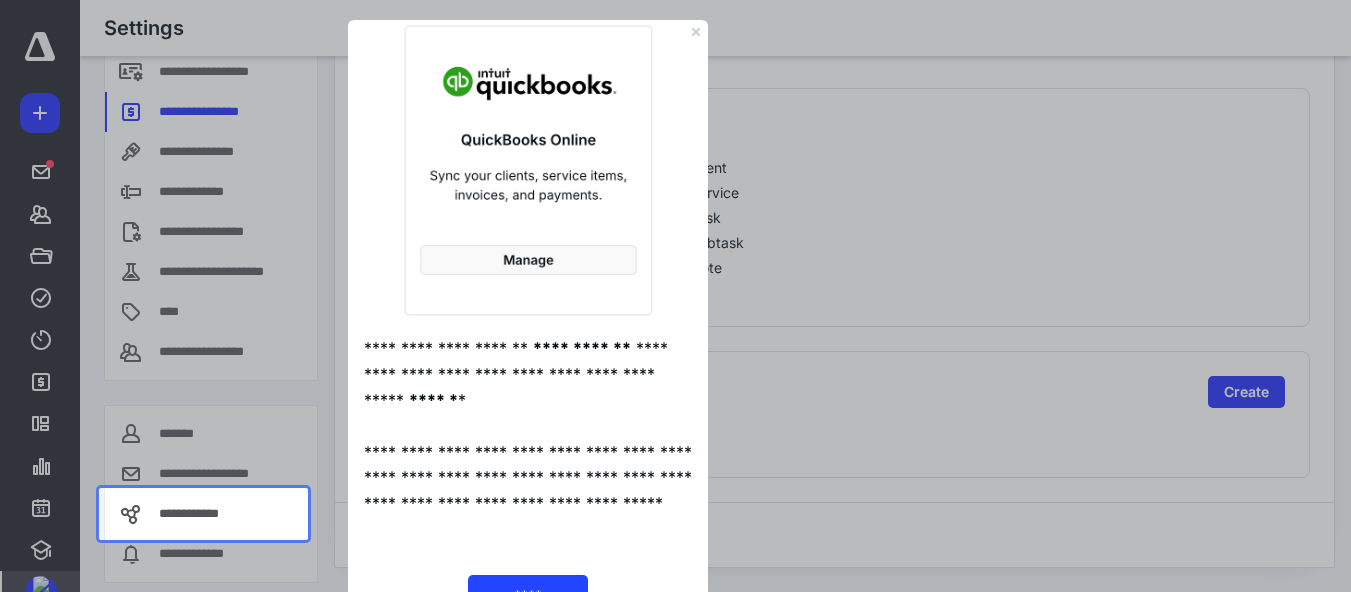 click on "****" at bounding box center (528, 595) 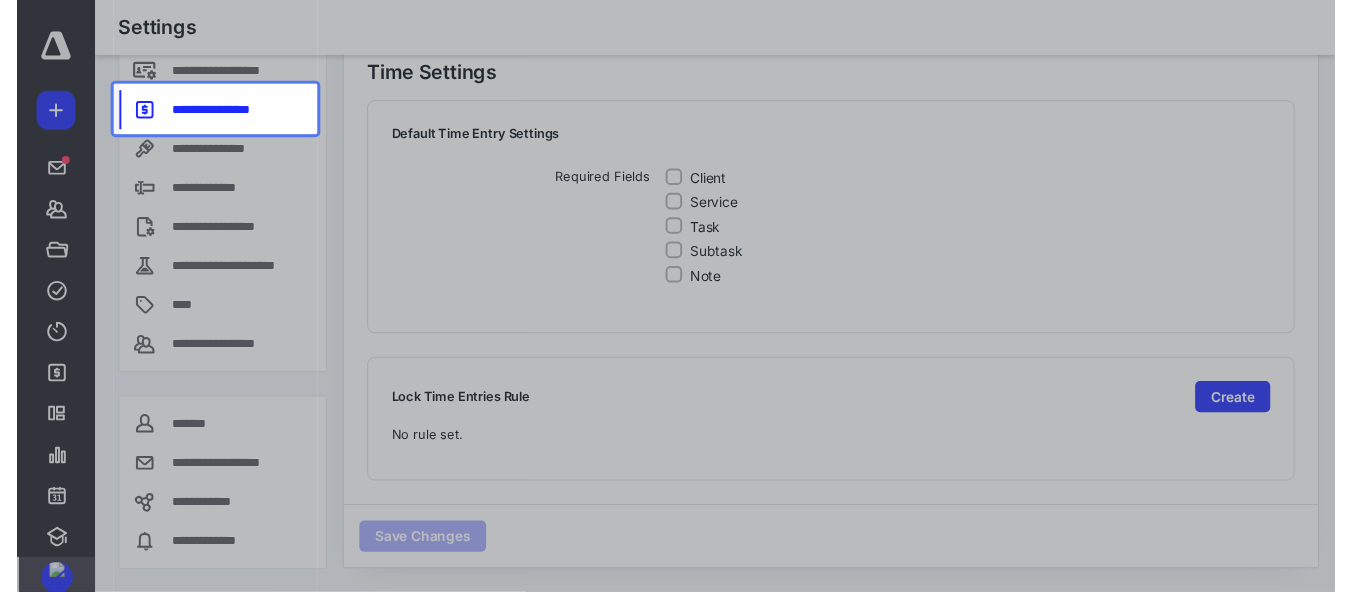 scroll, scrollTop: 107, scrollLeft: 0, axis: vertical 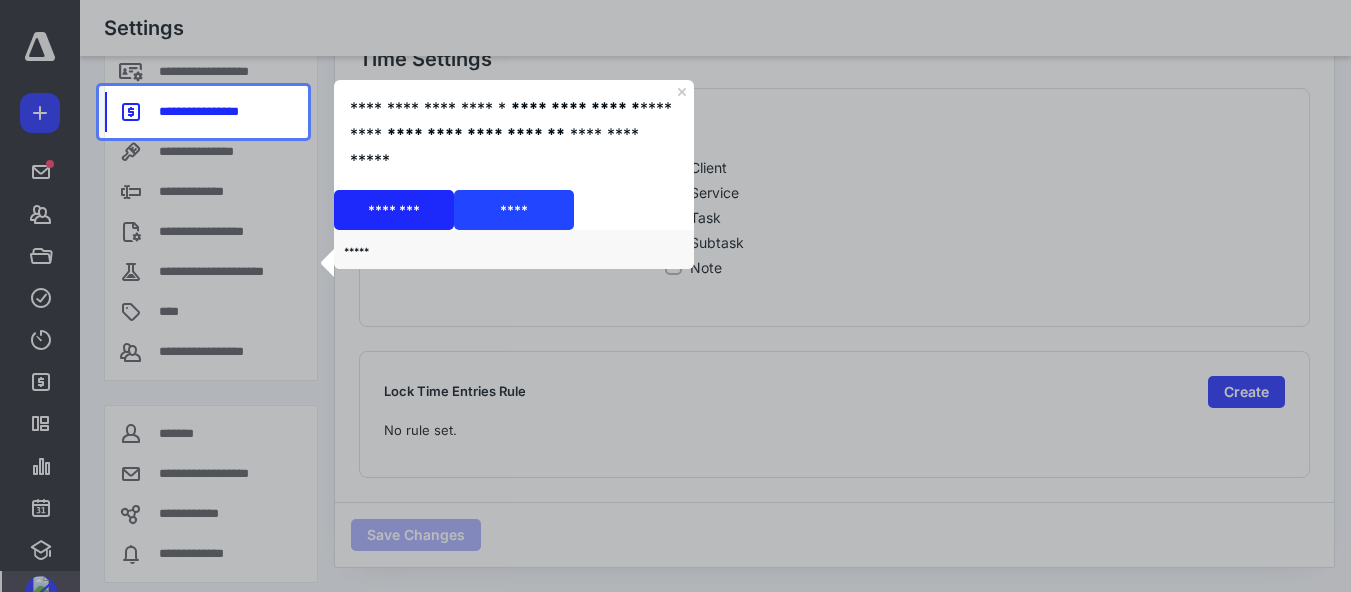 click on "****" at bounding box center (514, 210) 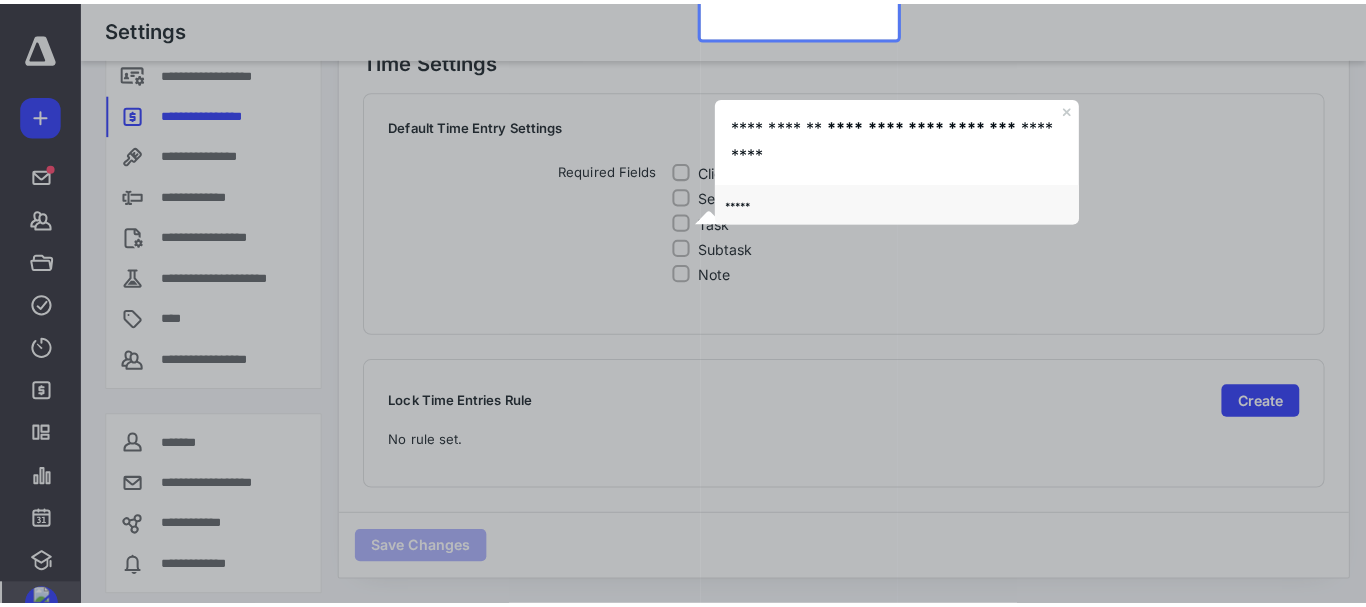 scroll, scrollTop: 0, scrollLeft: 0, axis: both 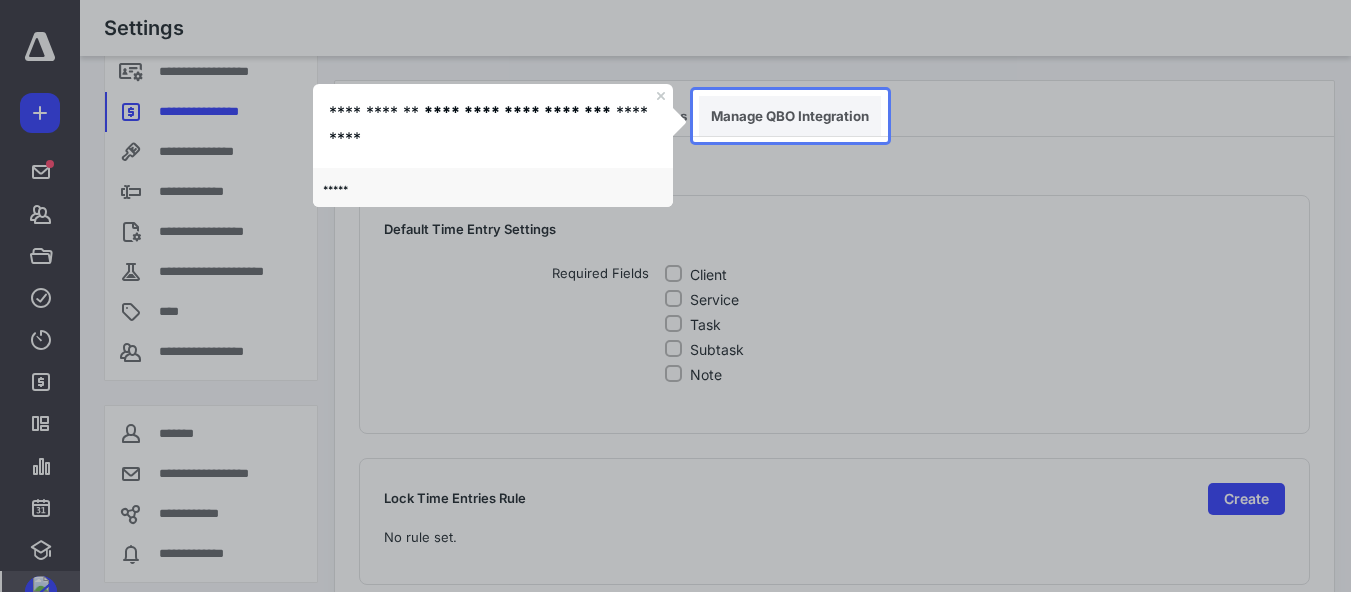 click on "Manage QBO Integration" at bounding box center (790, 116) 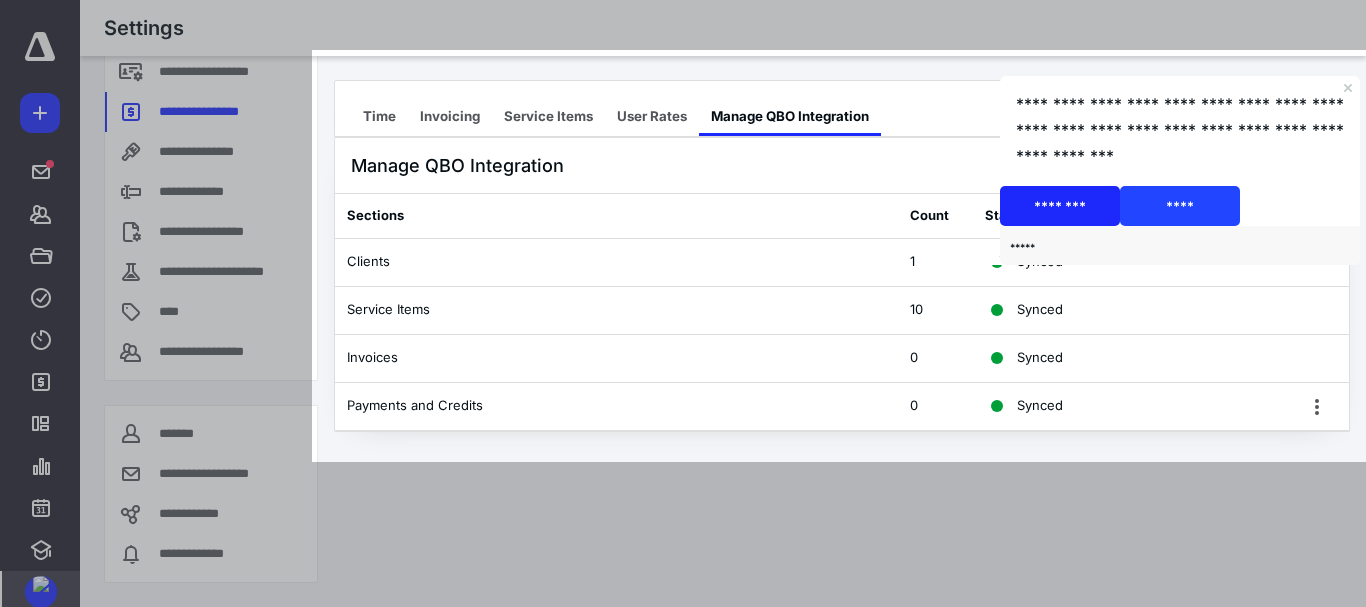 click on "****" at bounding box center (1180, 206) 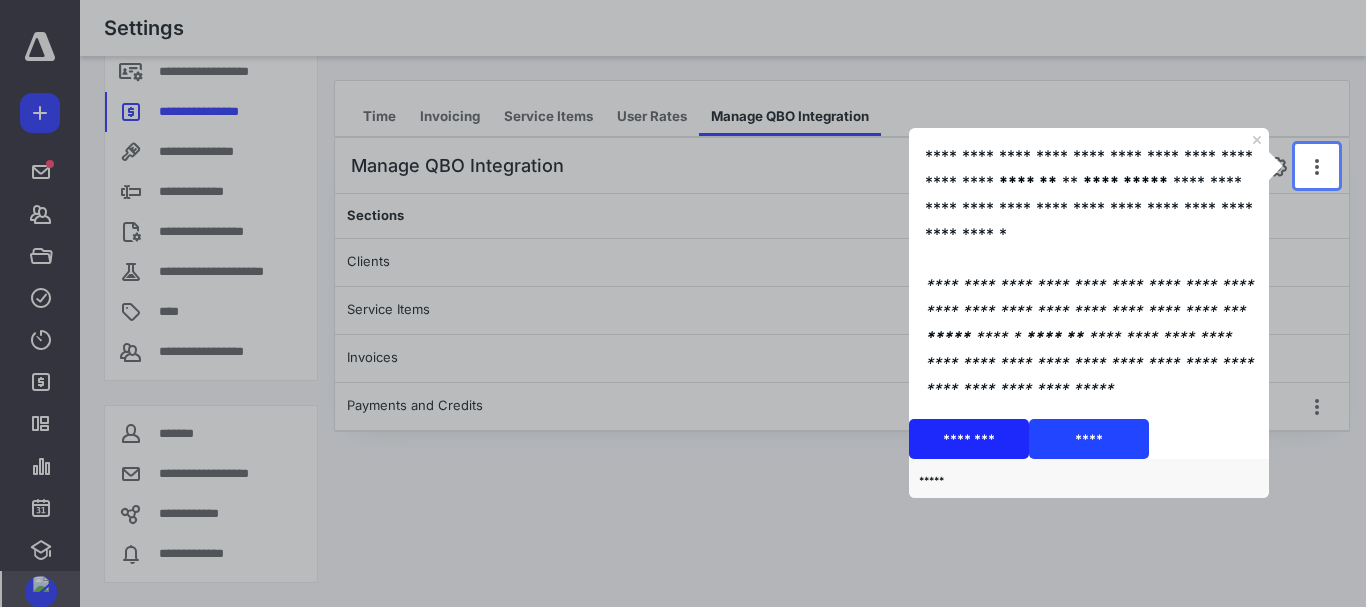 click on "****" at bounding box center [1089, 438] 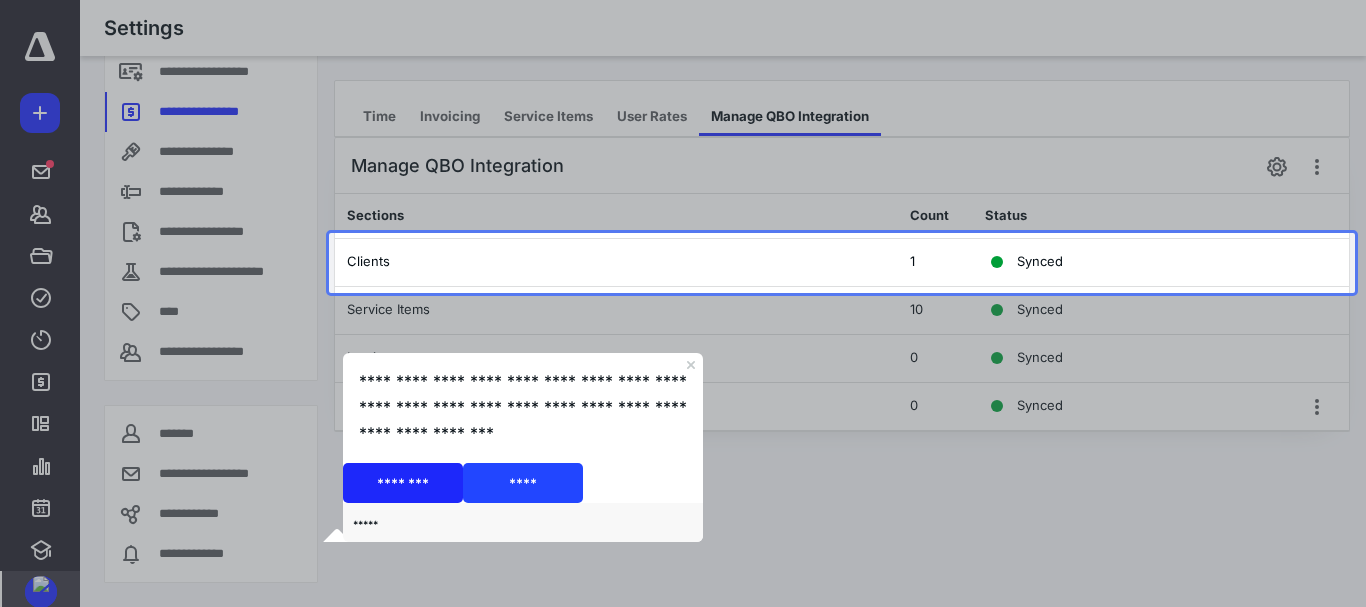 click on "****" at bounding box center [523, 482] 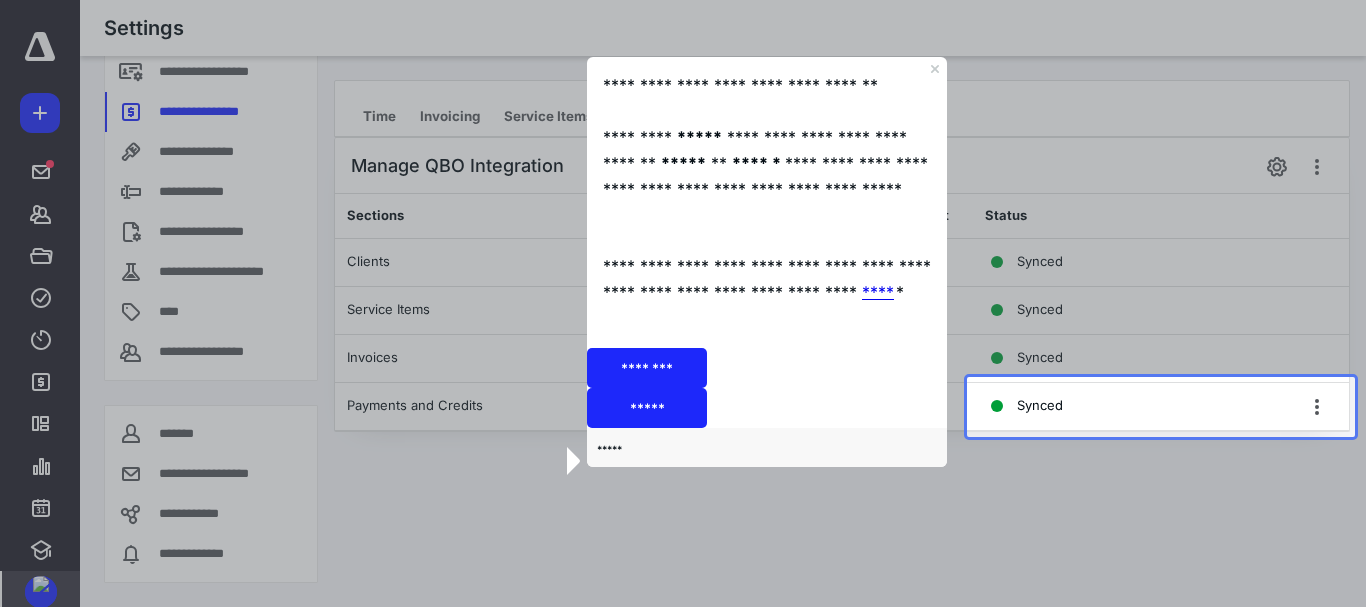 scroll, scrollTop: 0, scrollLeft: 0, axis: both 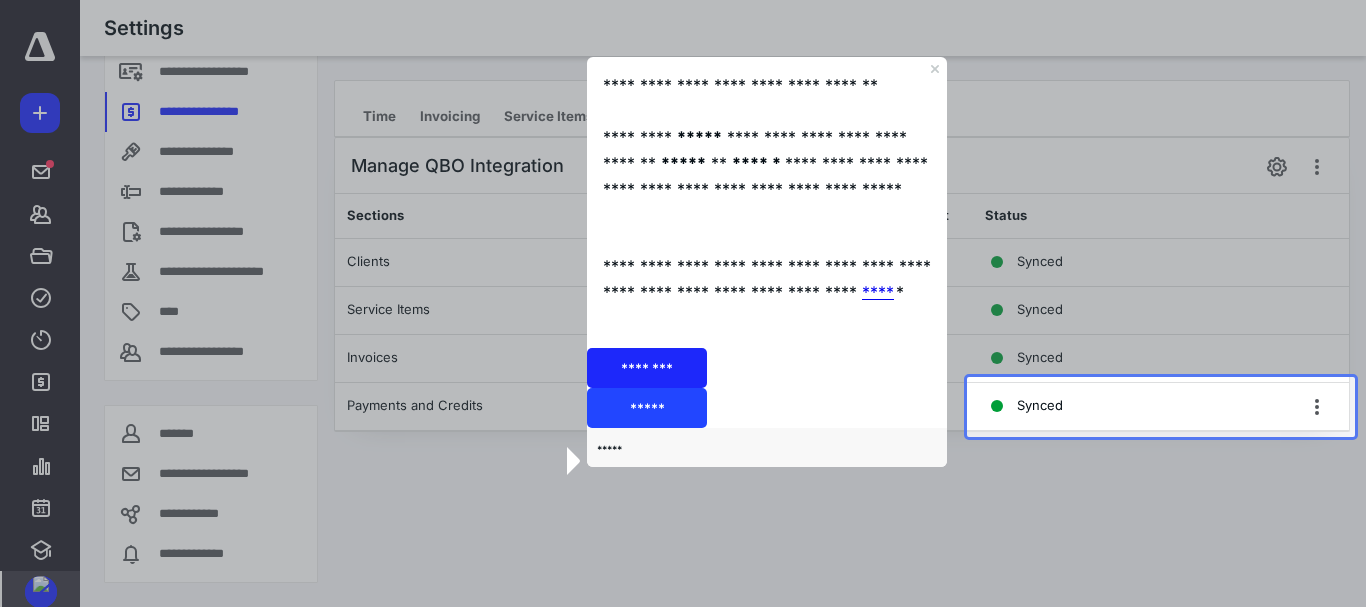 click on "*****" at bounding box center [647, 407] 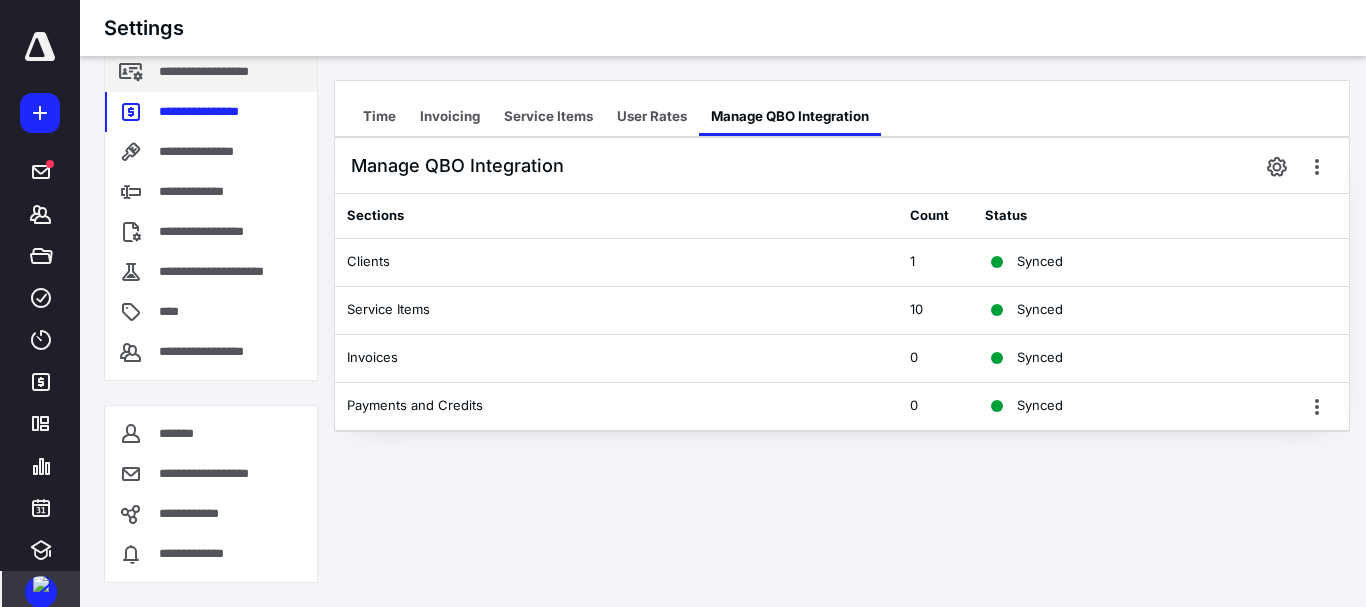 click on "**********" at bounding box center [211, 72] 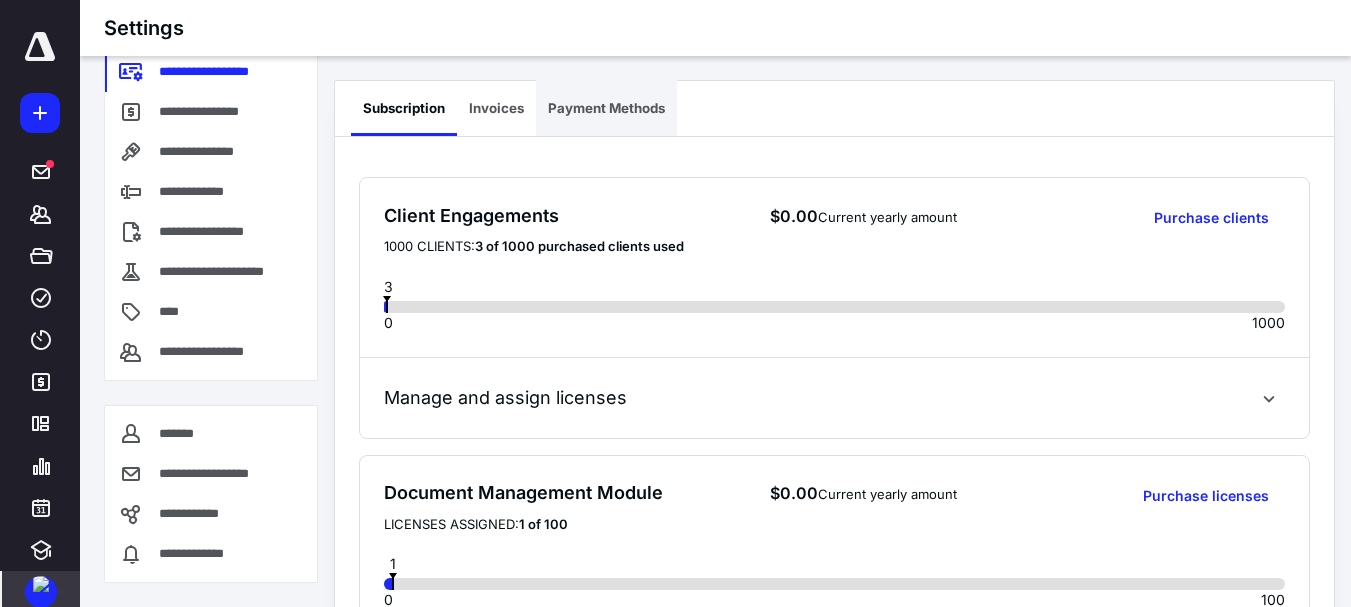 click on "Payment Methods" at bounding box center (606, 108) 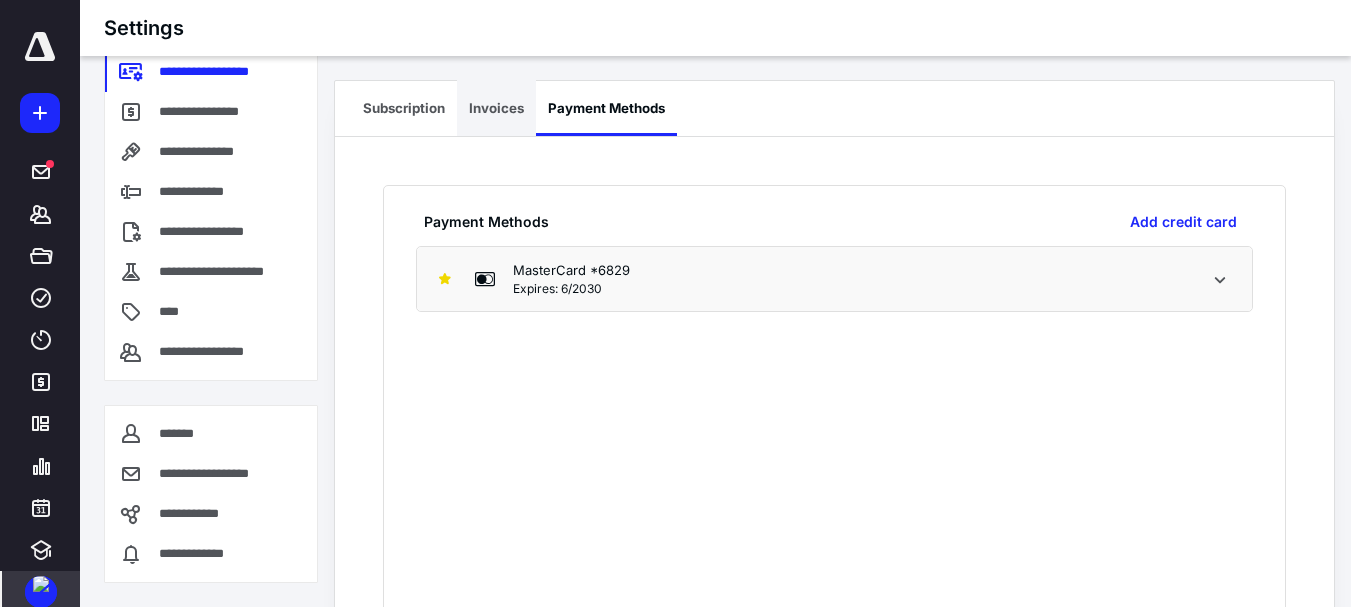 click on "Invoices" at bounding box center [496, 108] 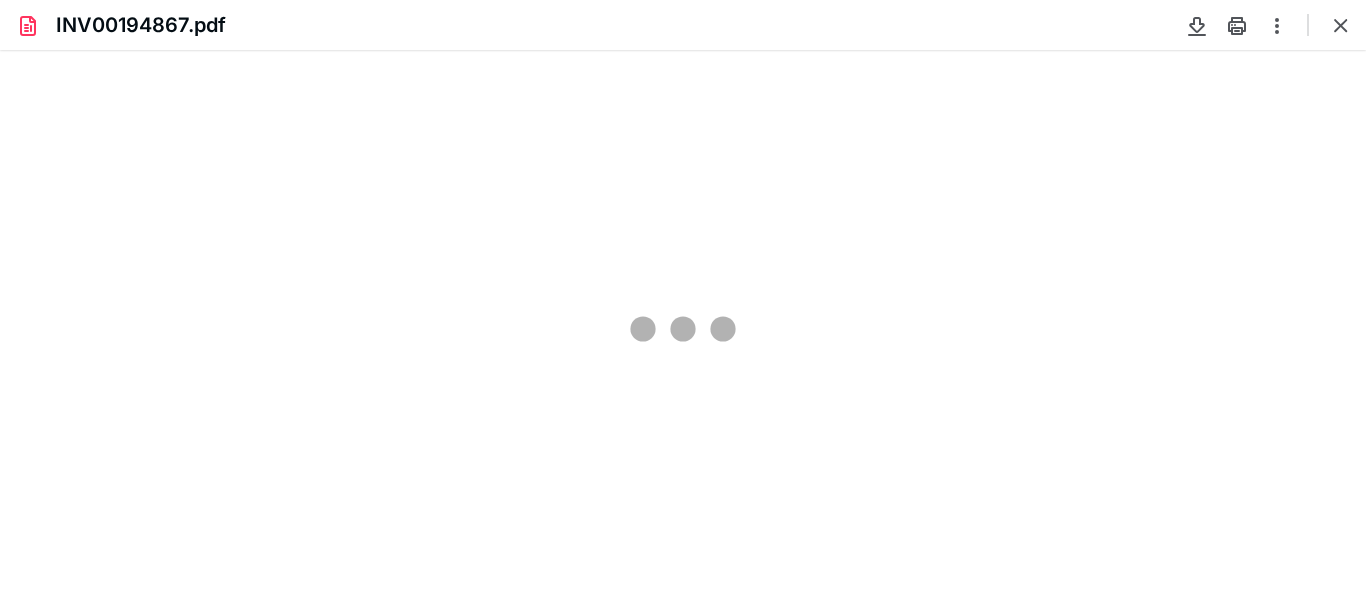 scroll, scrollTop: 0, scrollLeft: 0, axis: both 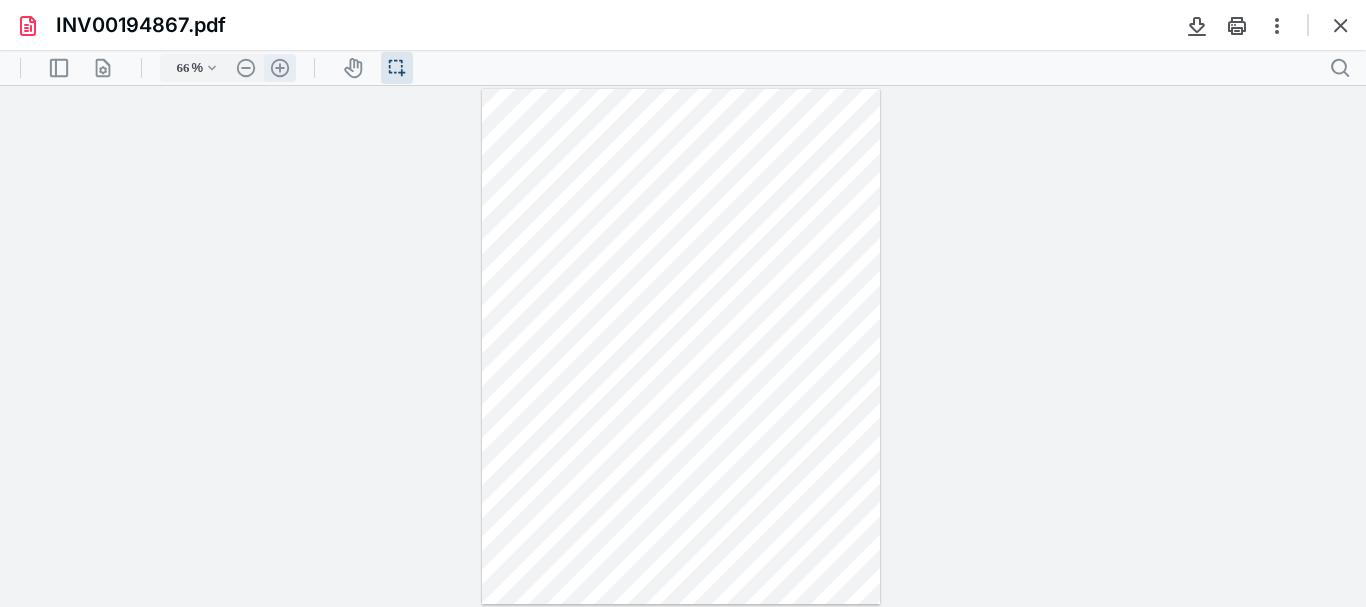 click on ".cls-1{fill:#abb0c4;} icon - header - zoom - in - line" at bounding box center [280, 68] 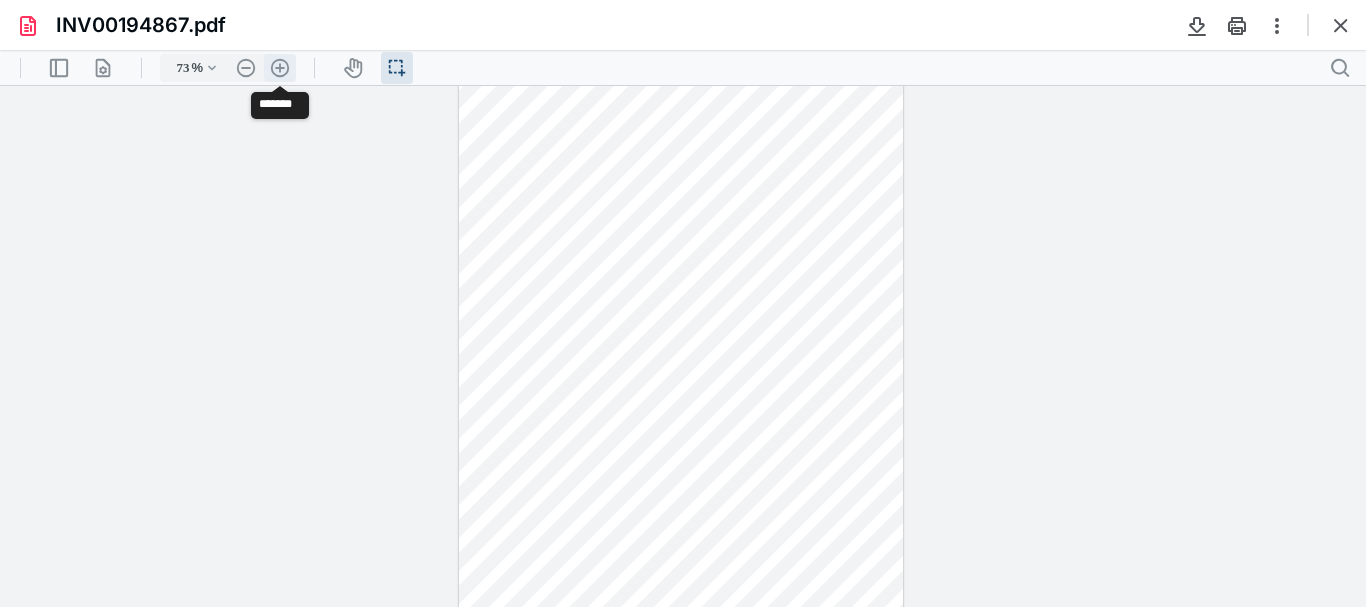 click on ".cls-1{fill:#abb0c4;} icon - header - zoom - in - line" at bounding box center (280, 68) 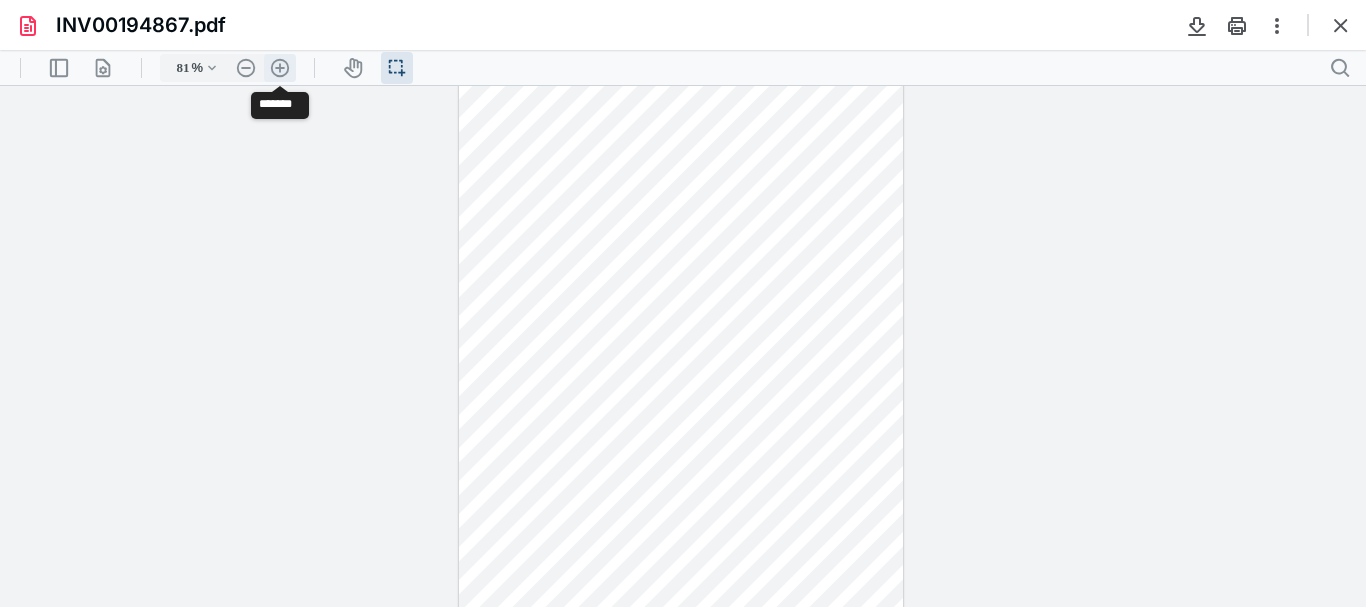 click on ".cls-1{fill:#abb0c4;} icon - header - zoom - in - line" at bounding box center [280, 68] 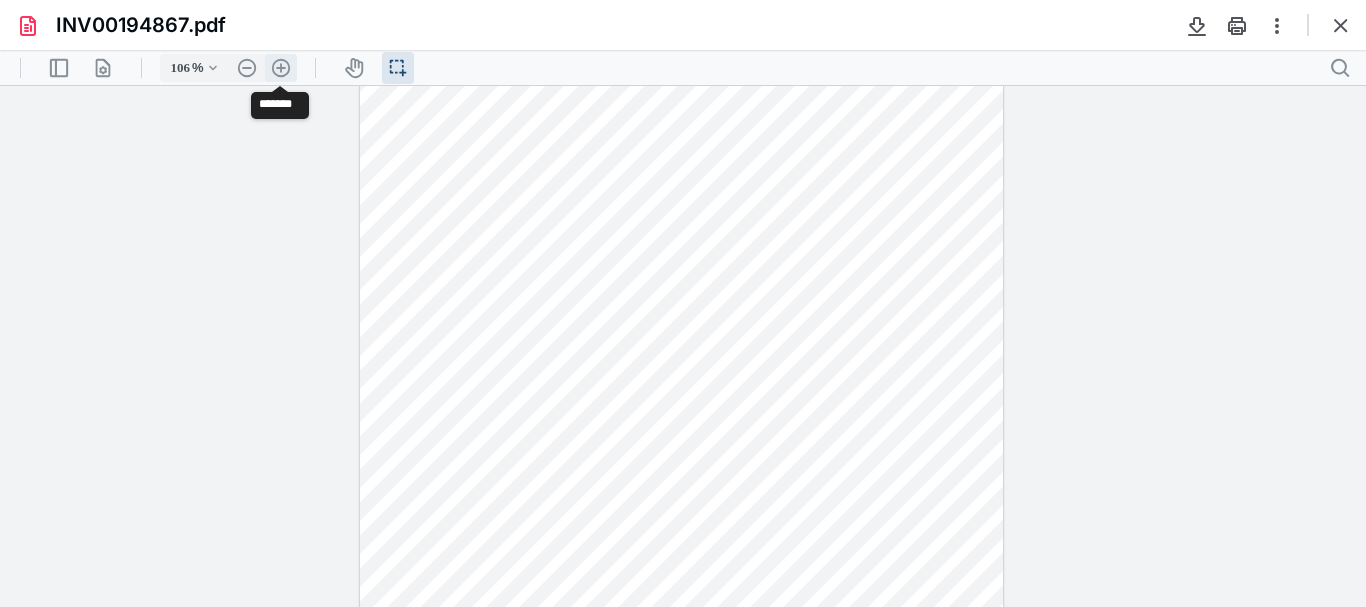 click on ".cls-1{fill:#abb0c4;} icon - header - zoom - in - line" at bounding box center (281, 68) 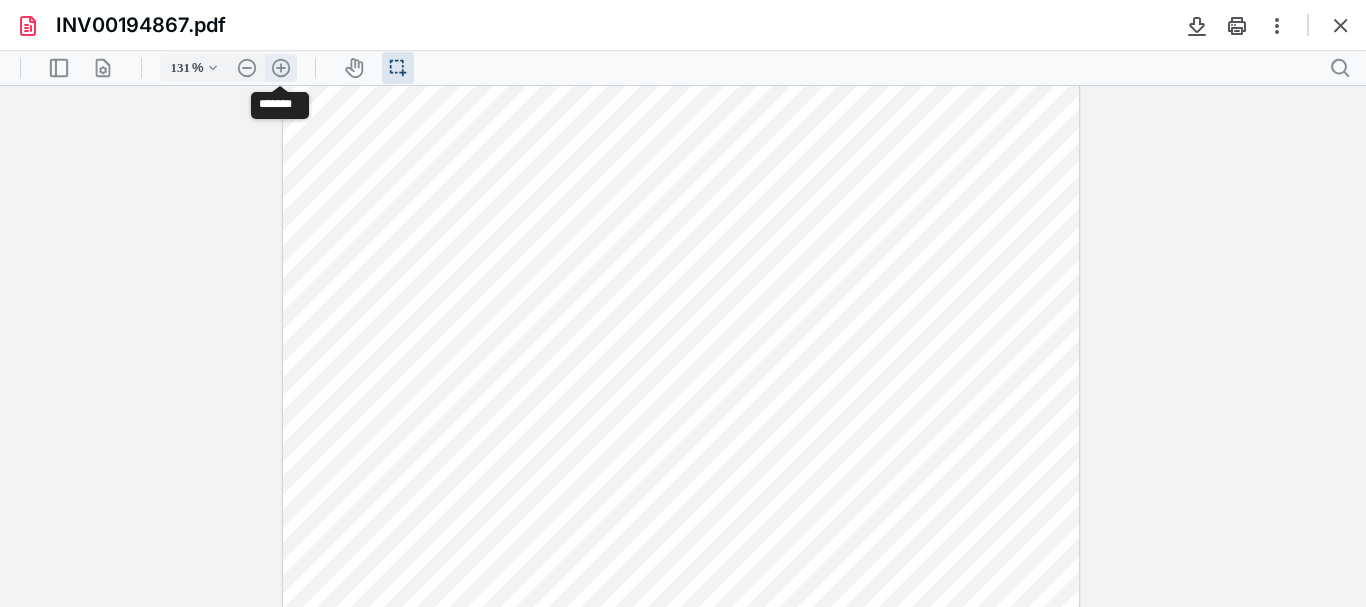 click on ".cls-1{fill:#abb0c4;} icon - header - zoom - in - line" at bounding box center (281, 68) 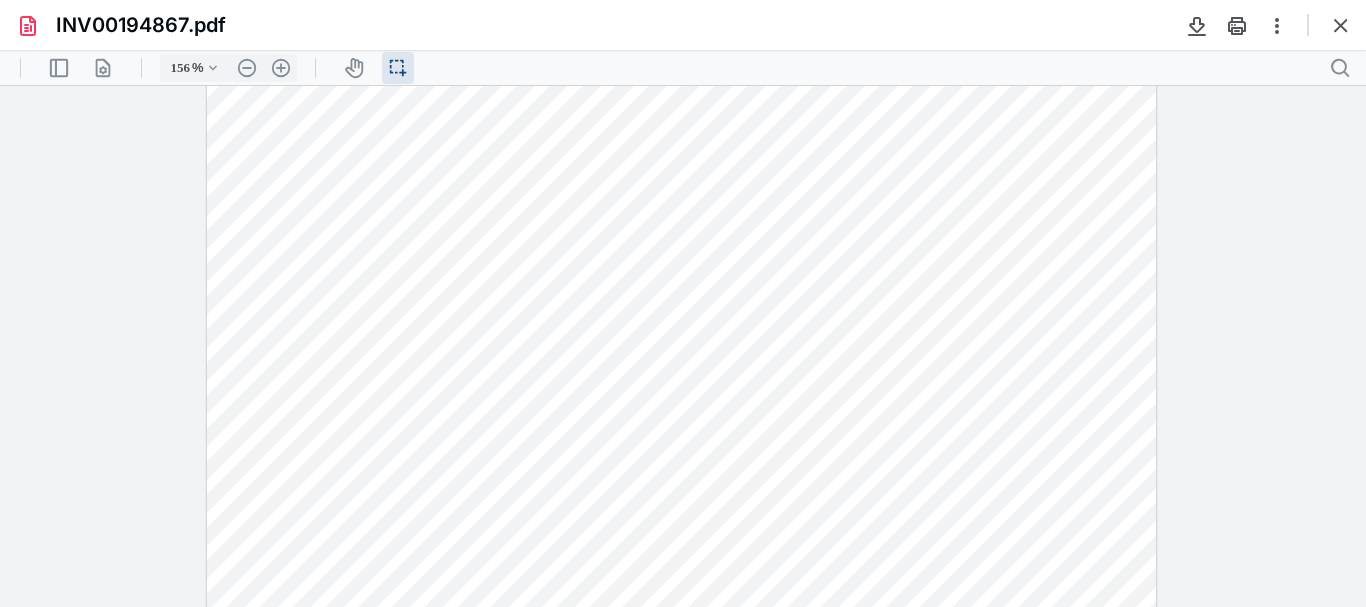 scroll, scrollTop: 57, scrollLeft: 0, axis: vertical 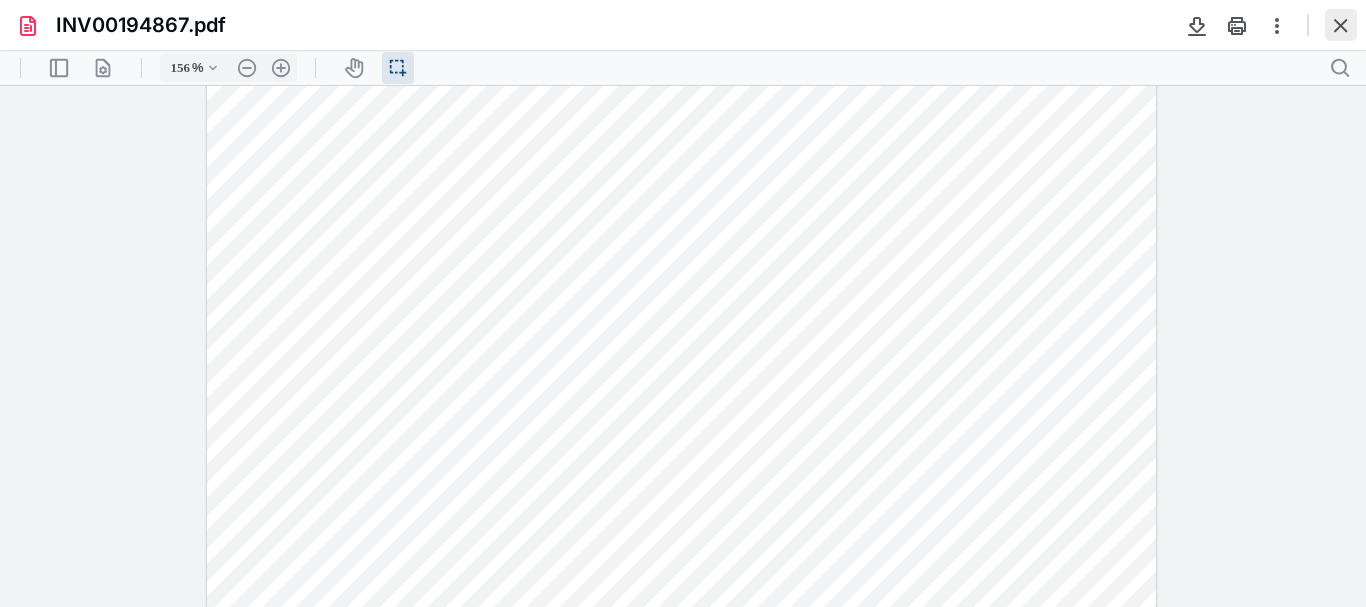 click at bounding box center [1341, 25] 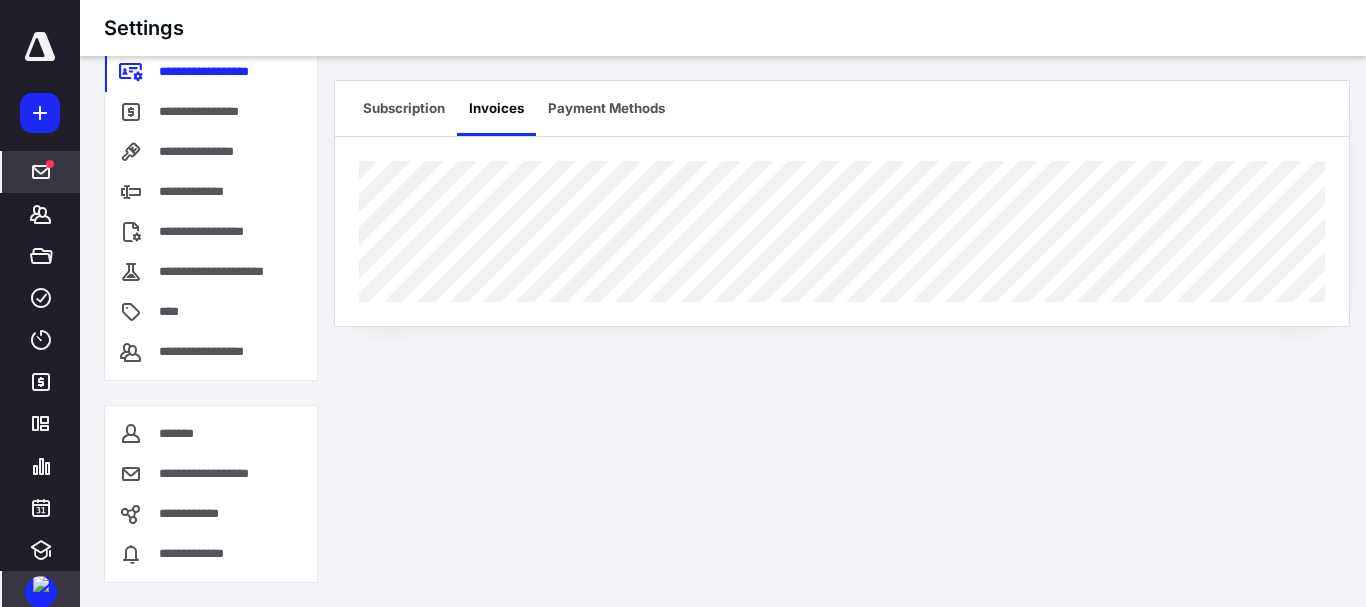 click 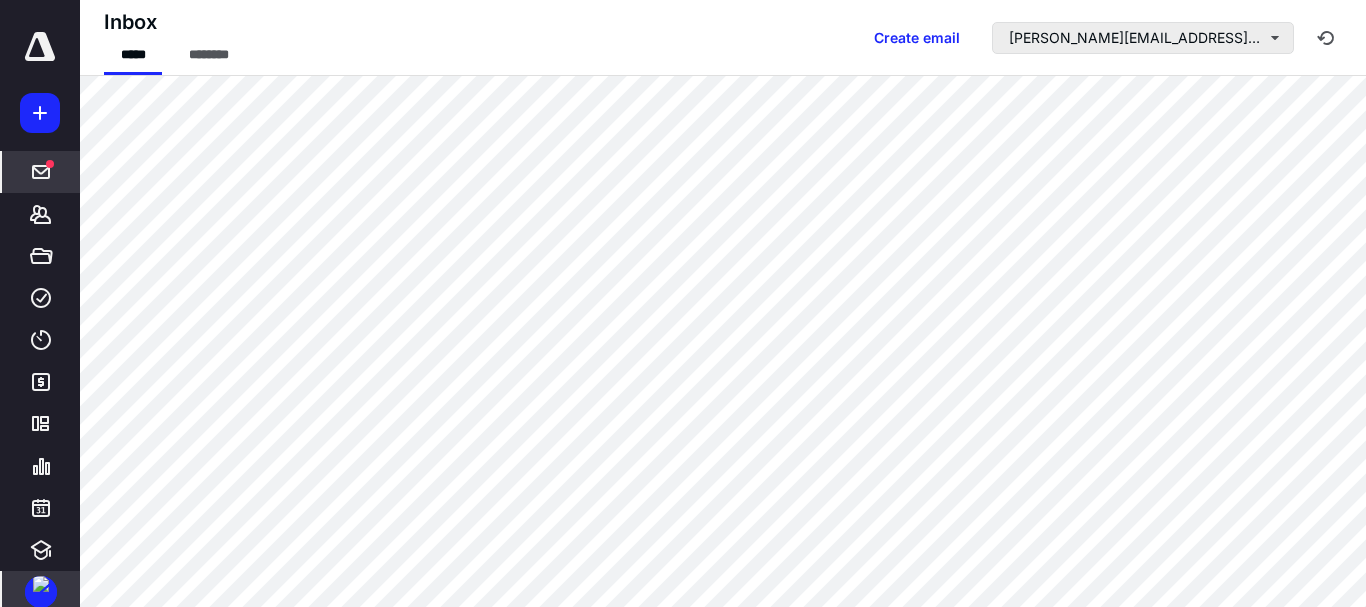 drag, startPoint x: 1245, startPoint y: 14, endPoint x: 1245, endPoint y: 27, distance: 13 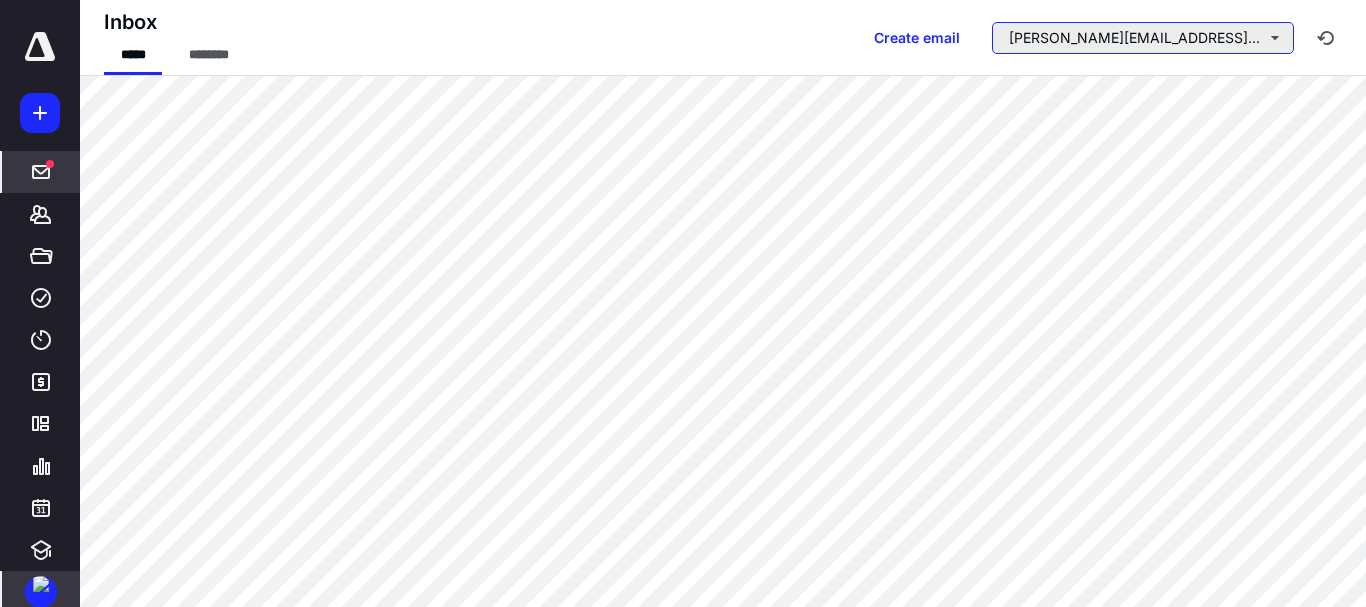 click on "melissa@yostaccountingllc.com" at bounding box center (1143, 38) 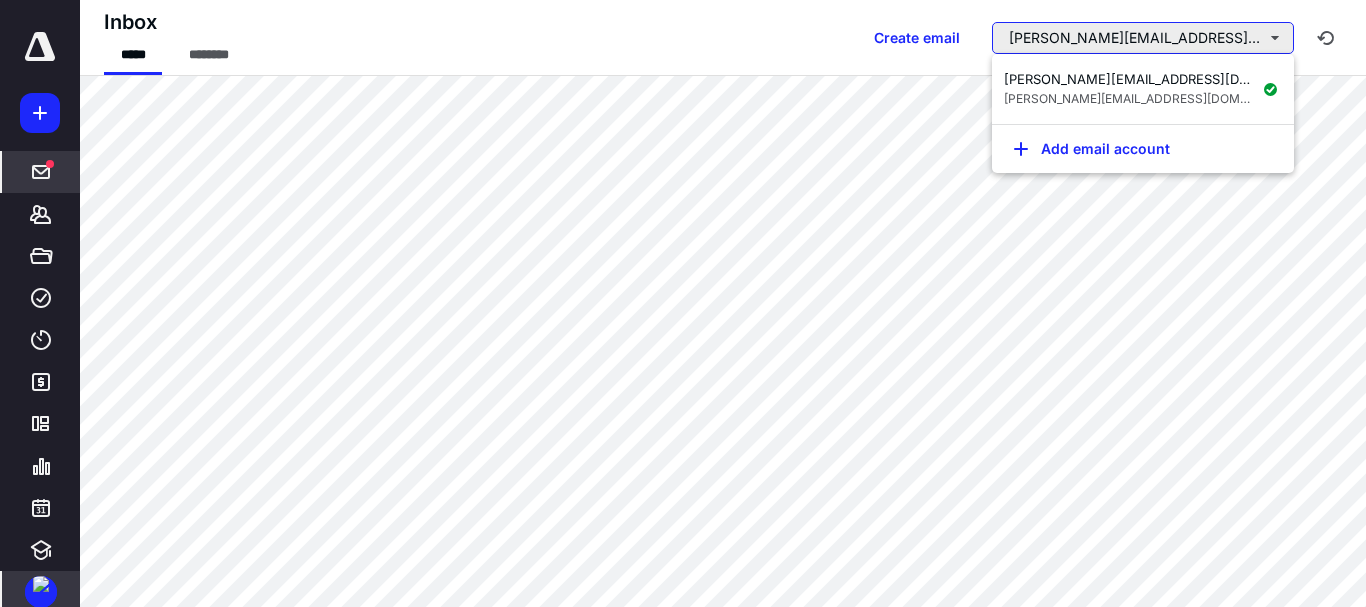click on "melissa@yostaccountingllc.com" at bounding box center (1143, 38) 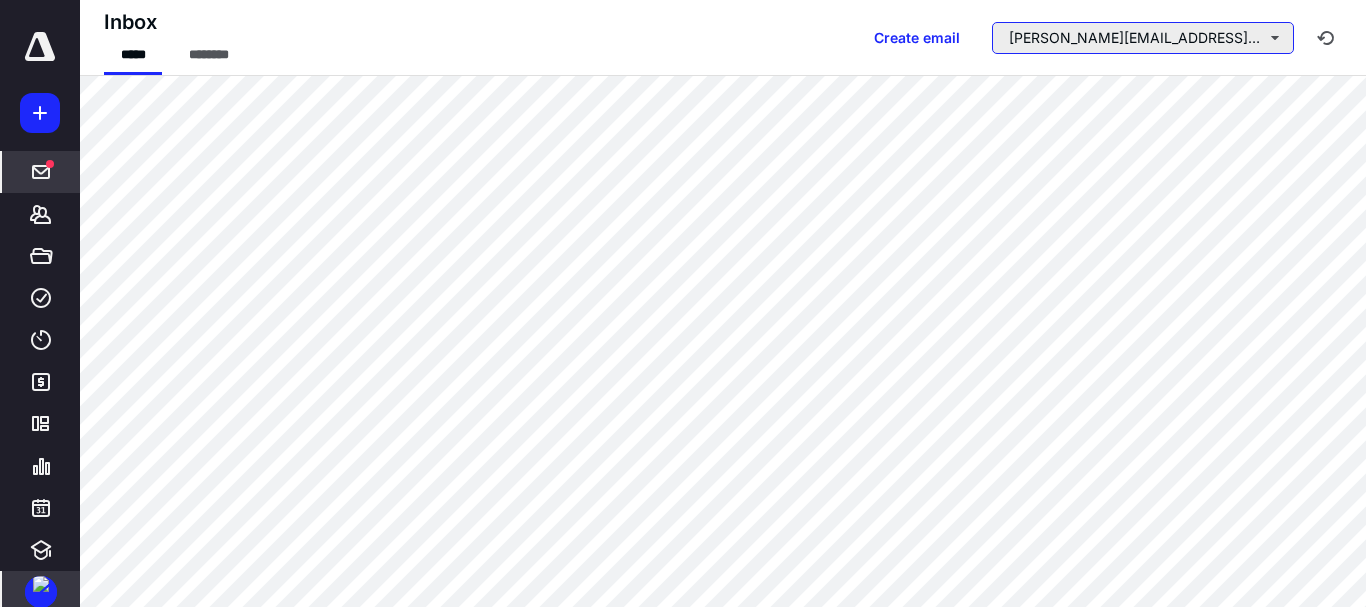 click on "melissa@yostaccountingllc.com" at bounding box center (1143, 38) 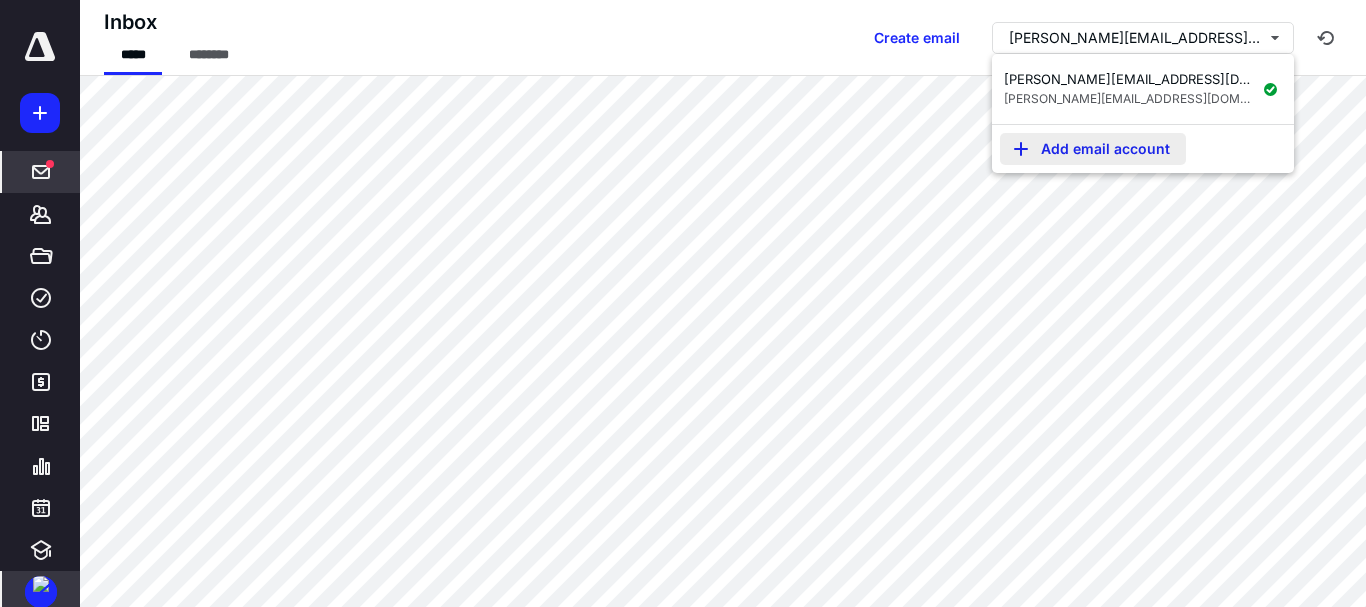 click on "Add email account" at bounding box center [1093, 149] 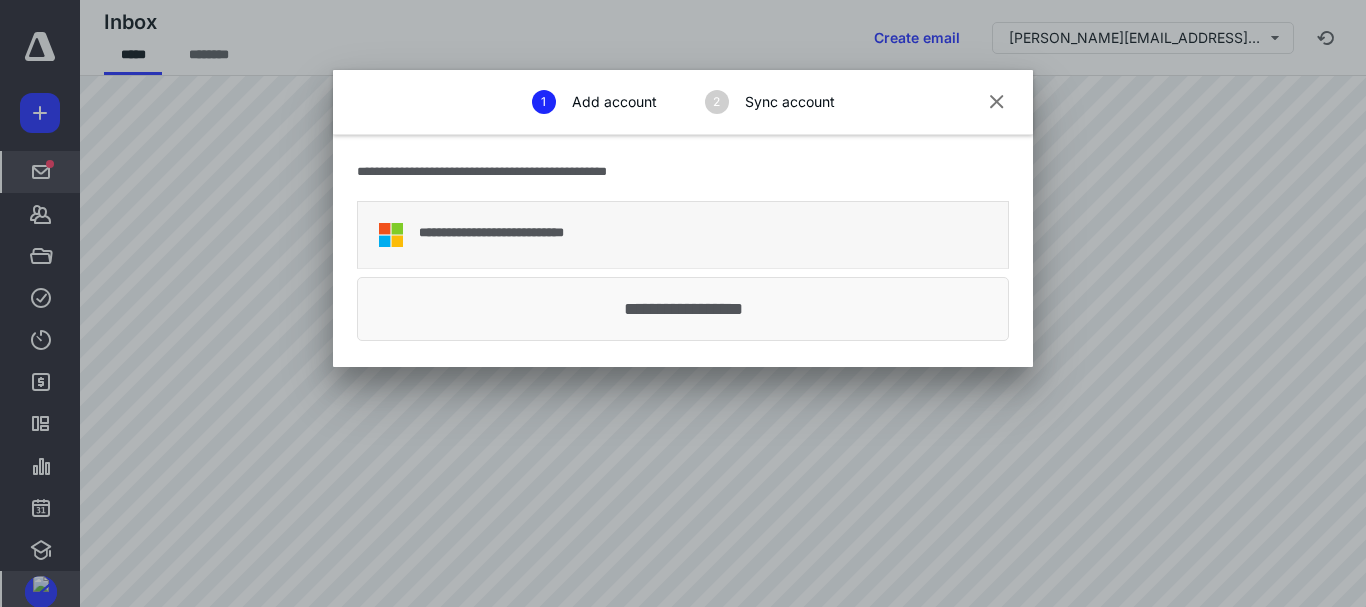 click on "**********" at bounding box center [683, 235] 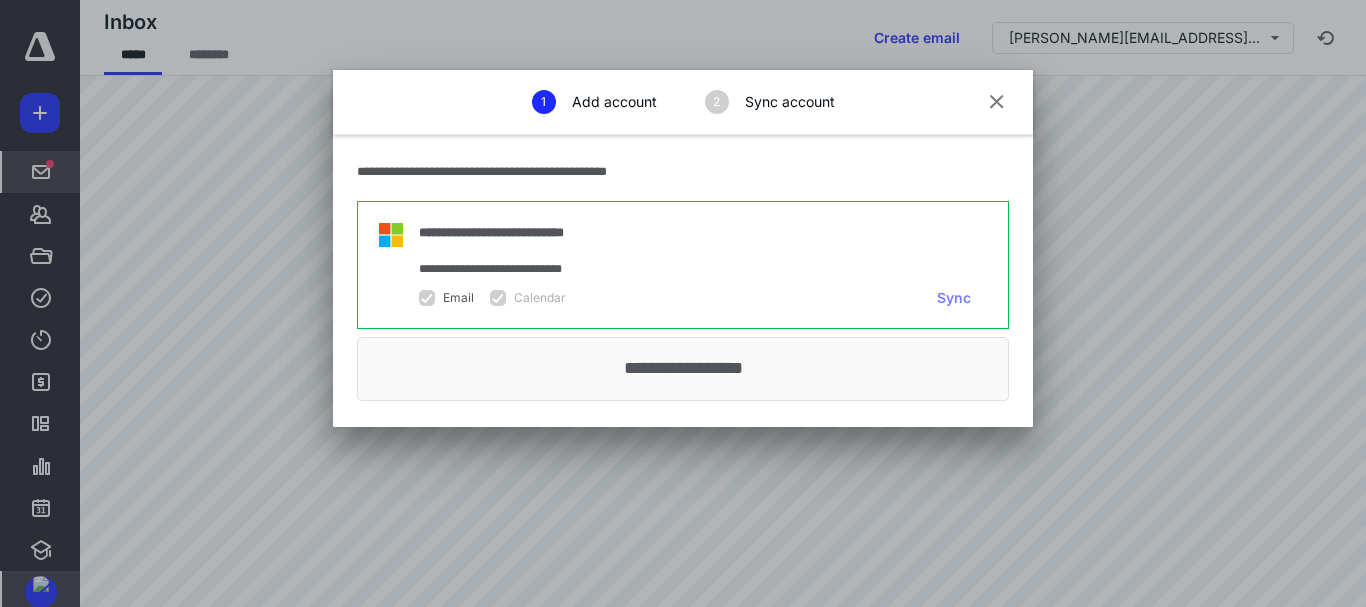 click at bounding box center (997, 103) 